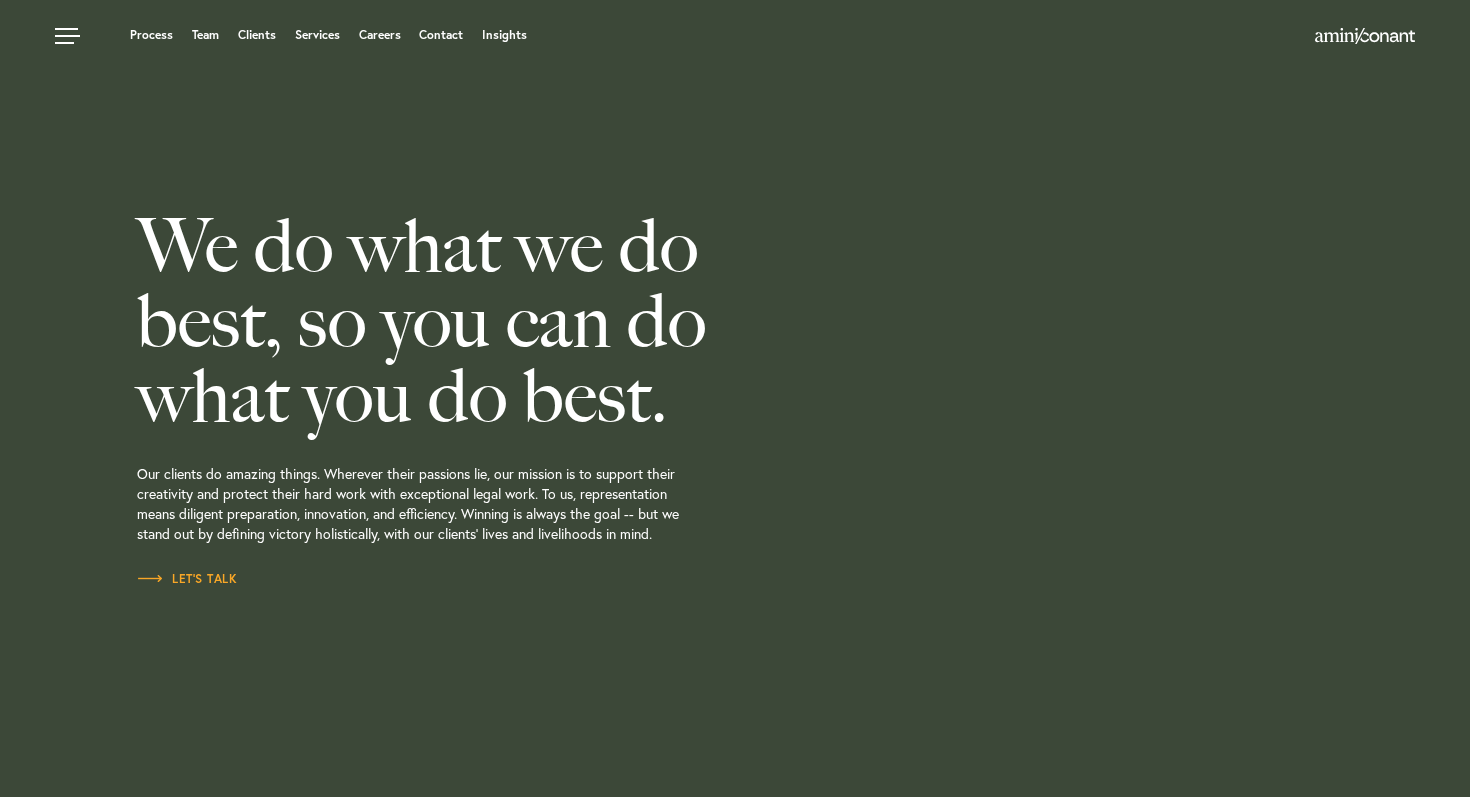 scroll, scrollTop: 0, scrollLeft: 0, axis: both 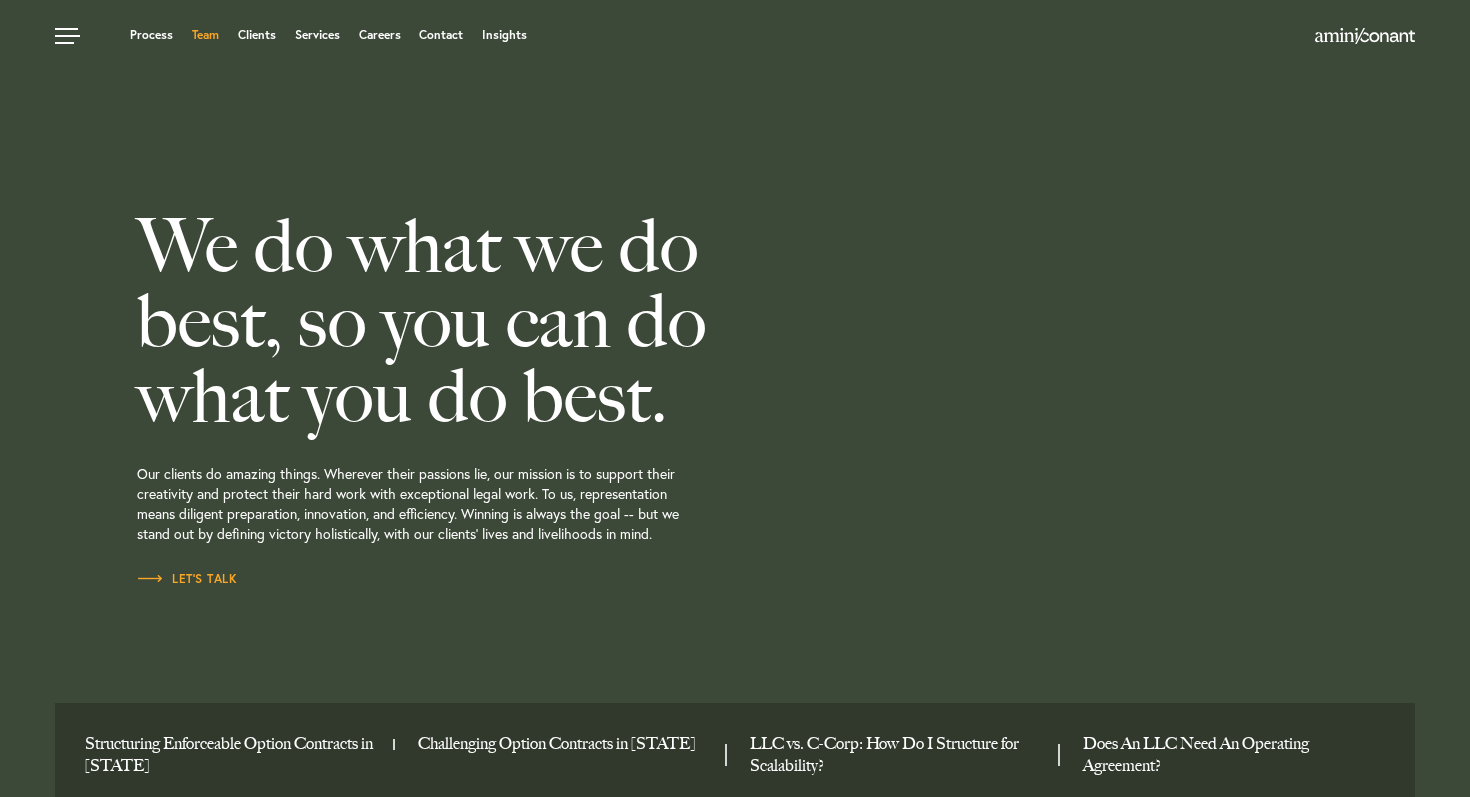 click on "Team" at bounding box center [205, 35] 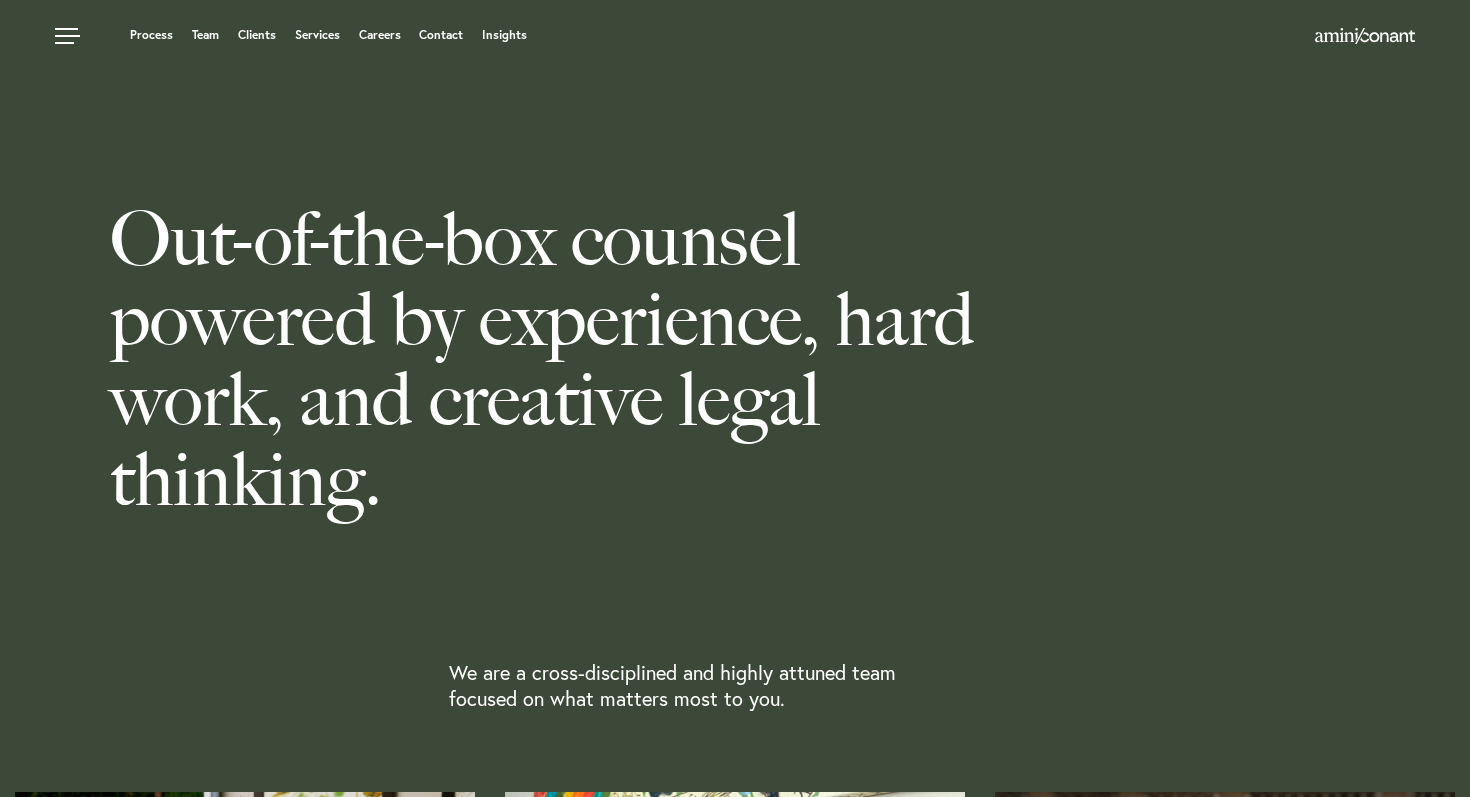scroll, scrollTop: 0, scrollLeft: 0, axis: both 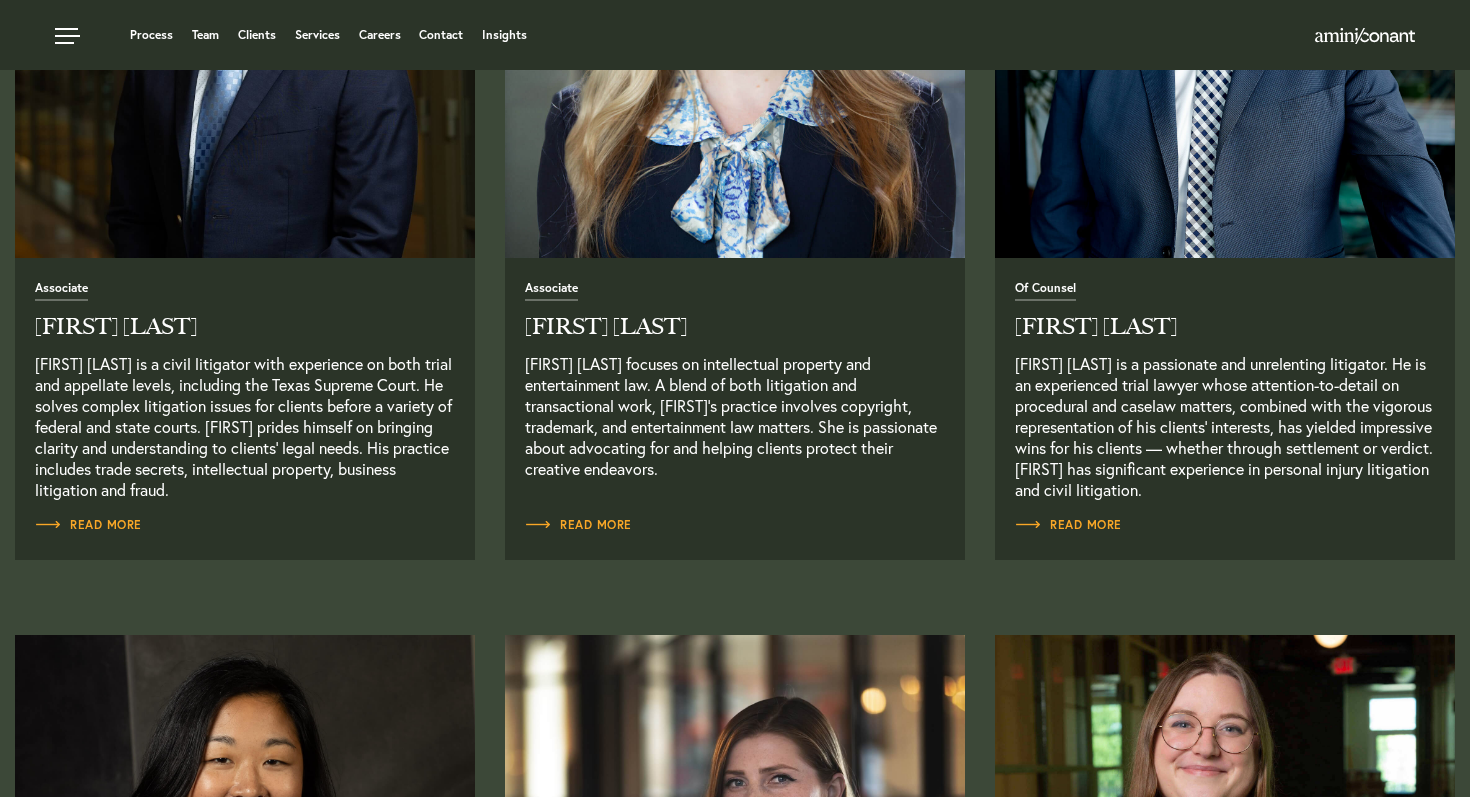 click on "Associate
Allison Steele
Allison Steele focuses on intellectual property and entertainment law. A blend of both litigation and transactional work, Allison’s practice involves copyright, trademark, and entertainment law matters. She is passionate about advocating for and helping clients protect their creative endeavors.
Read More" at bounding box center (735, 409) 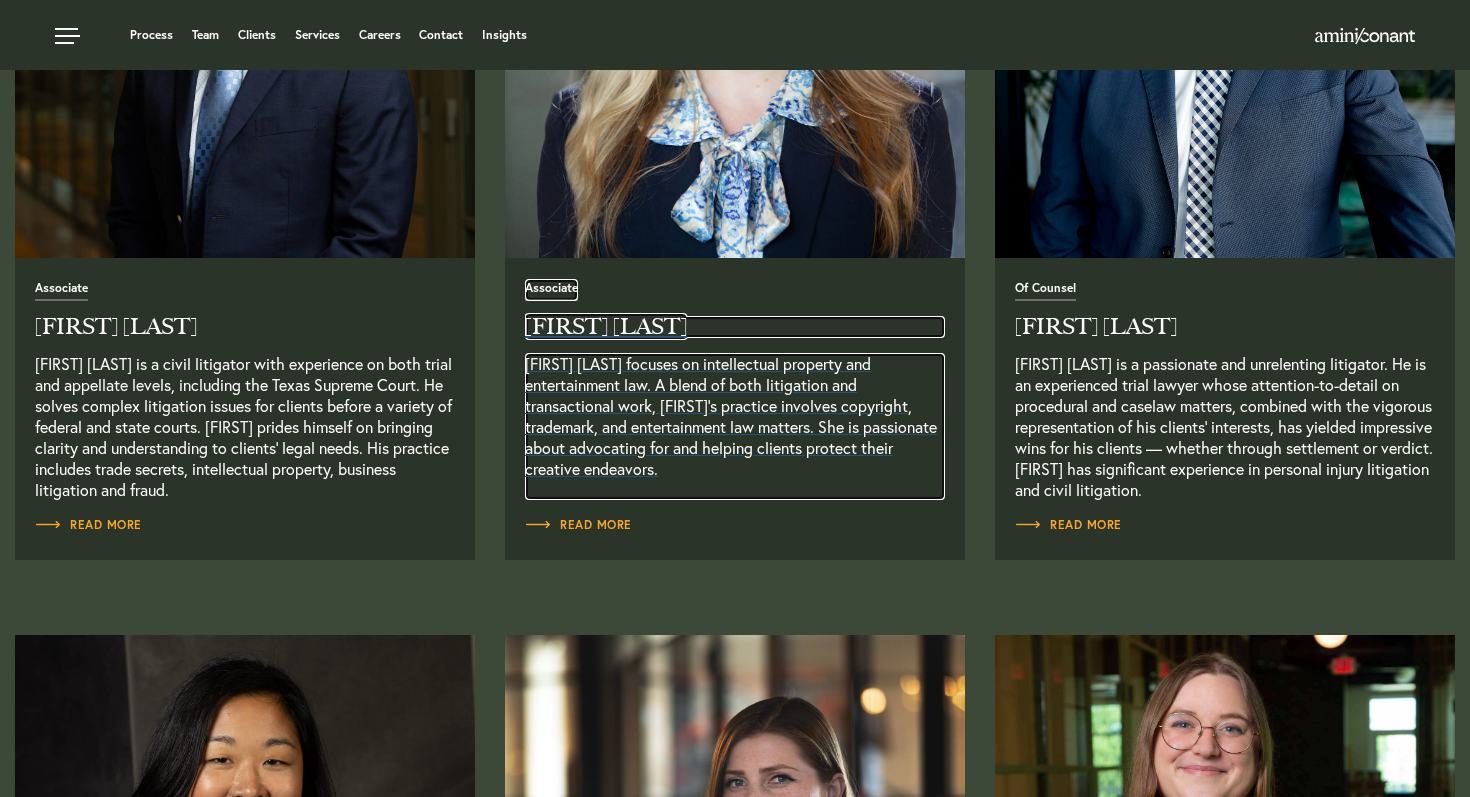 click on "Allison Steele" at bounding box center [735, 327] 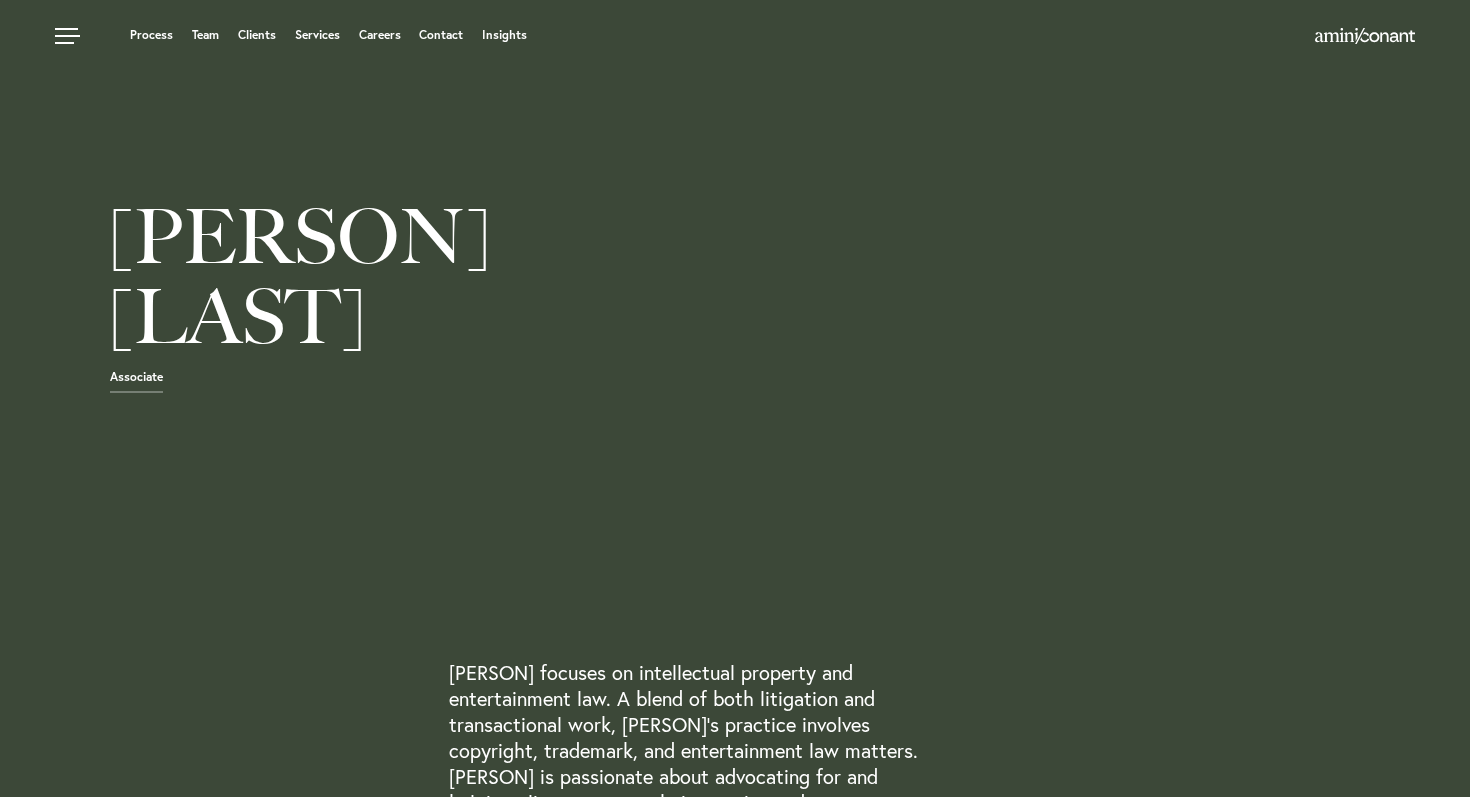 scroll, scrollTop: 0, scrollLeft: 0, axis: both 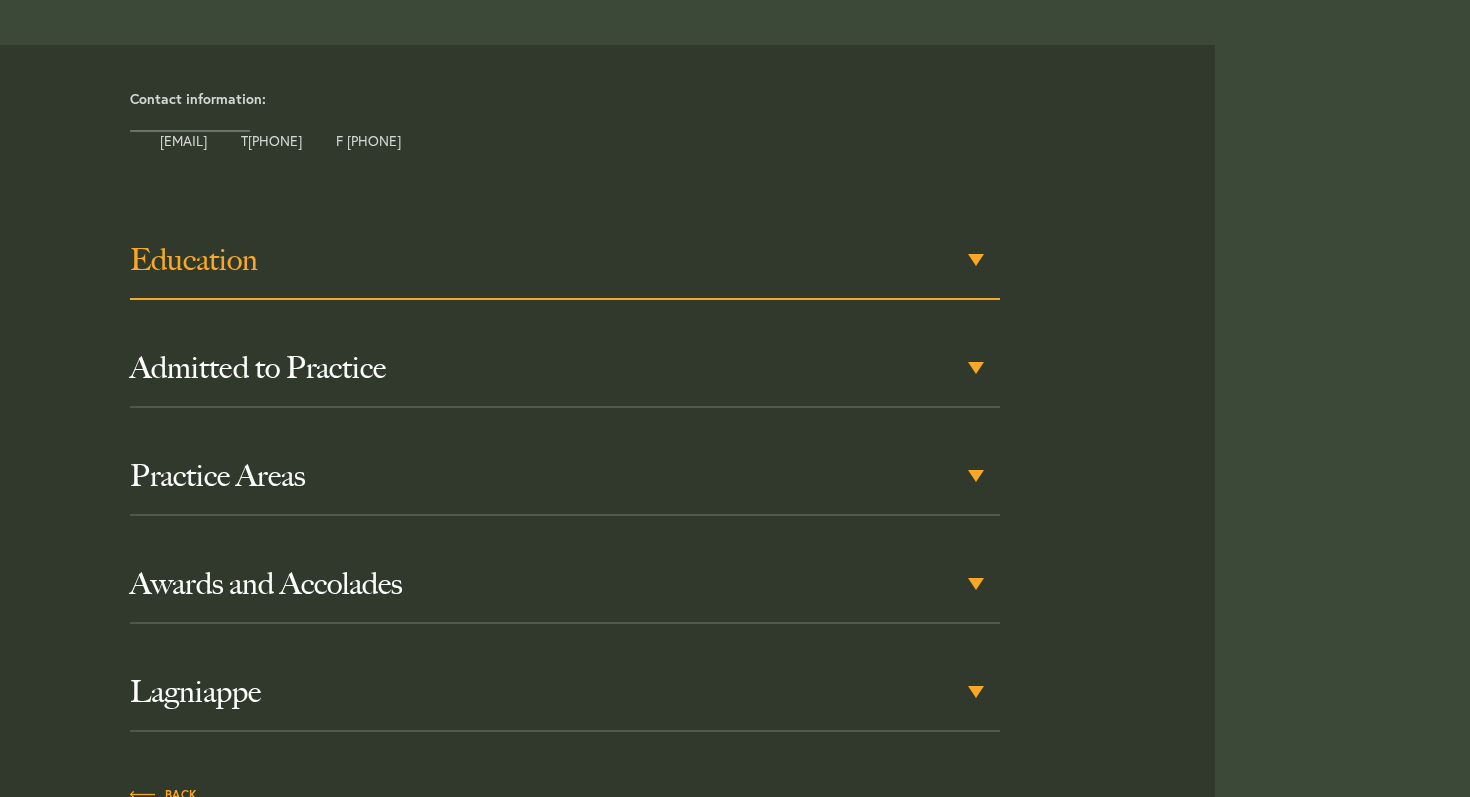 click on "Education" at bounding box center (565, 260) 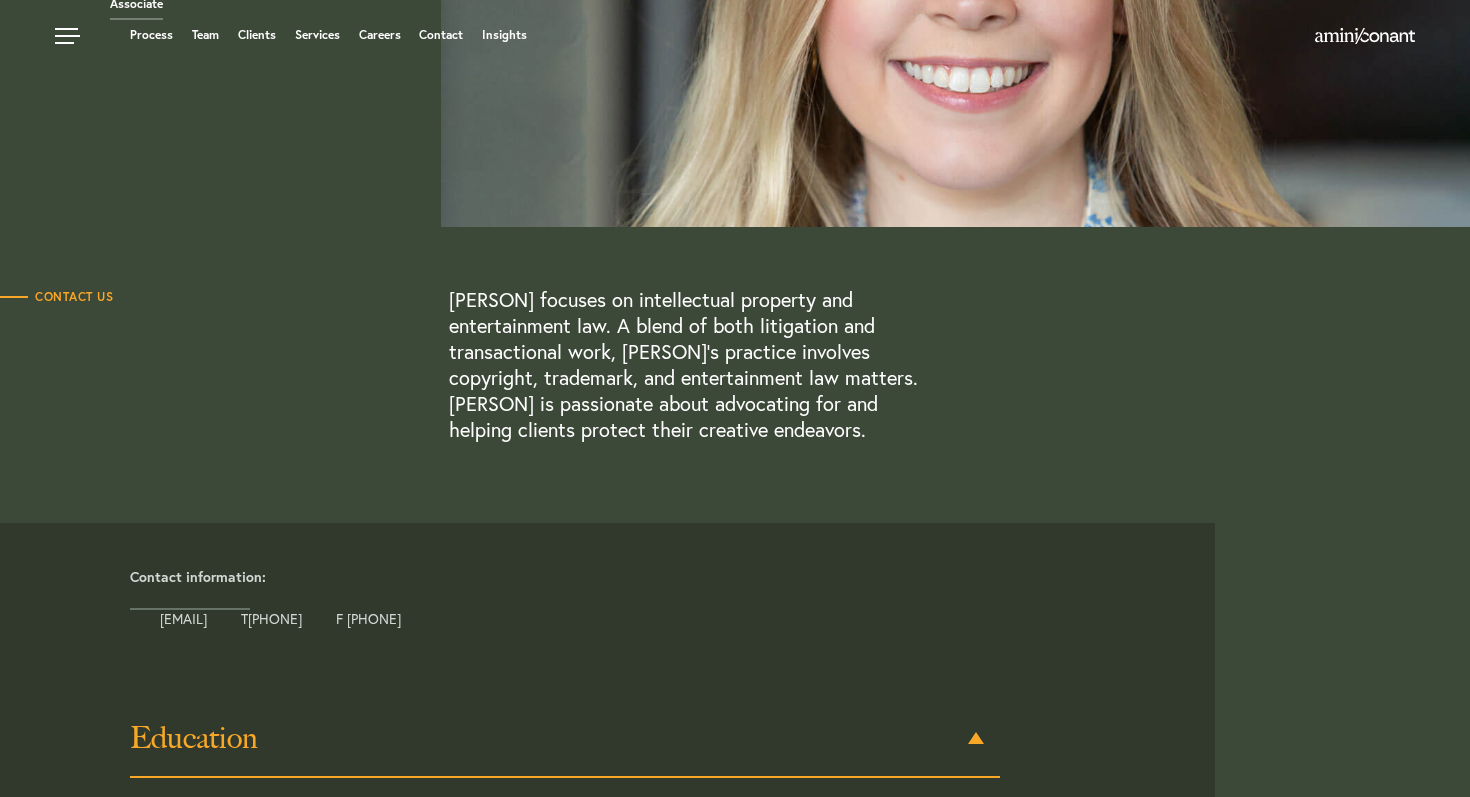 scroll, scrollTop: 0, scrollLeft: 0, axis: both 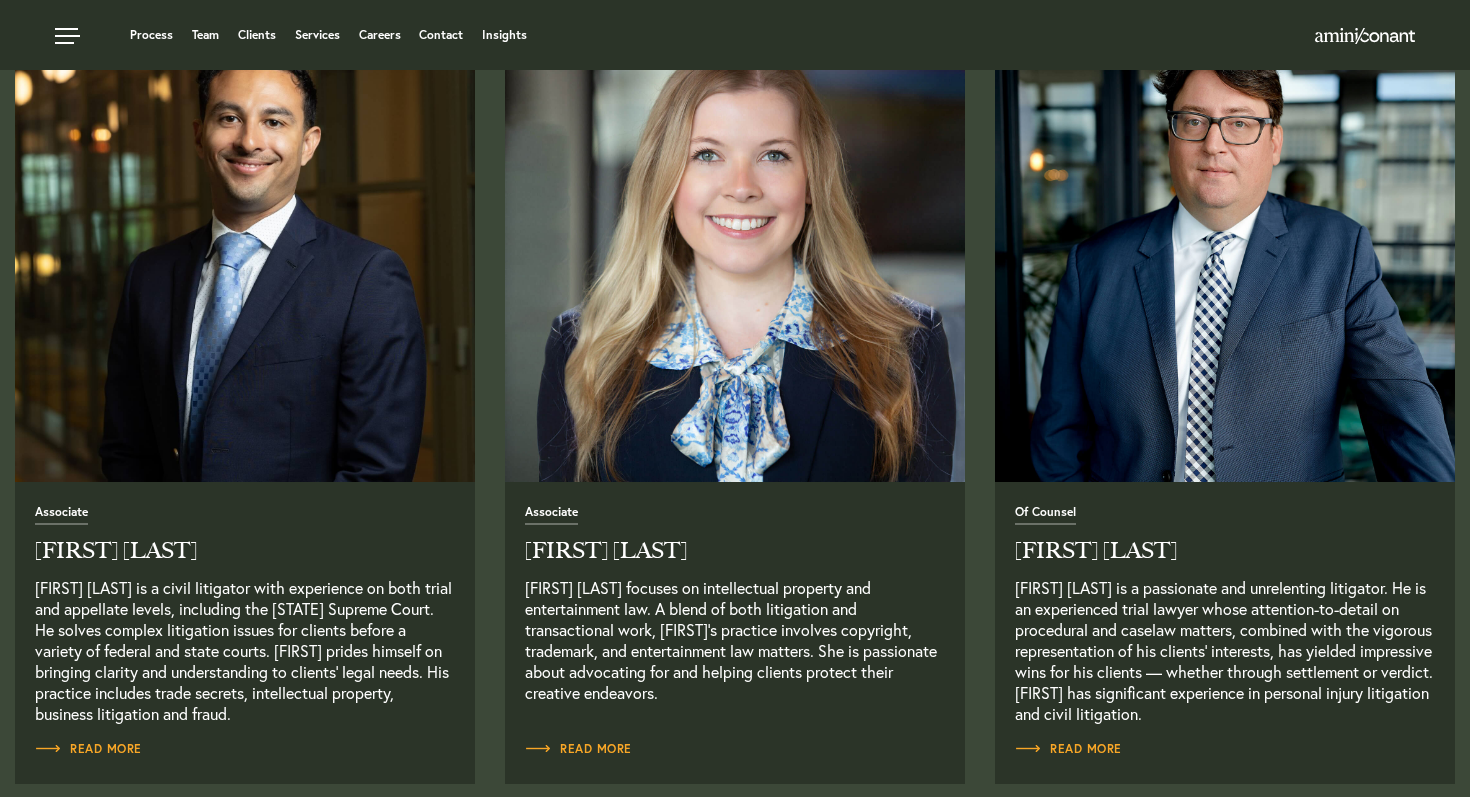 click at bounding box center (245, 251) 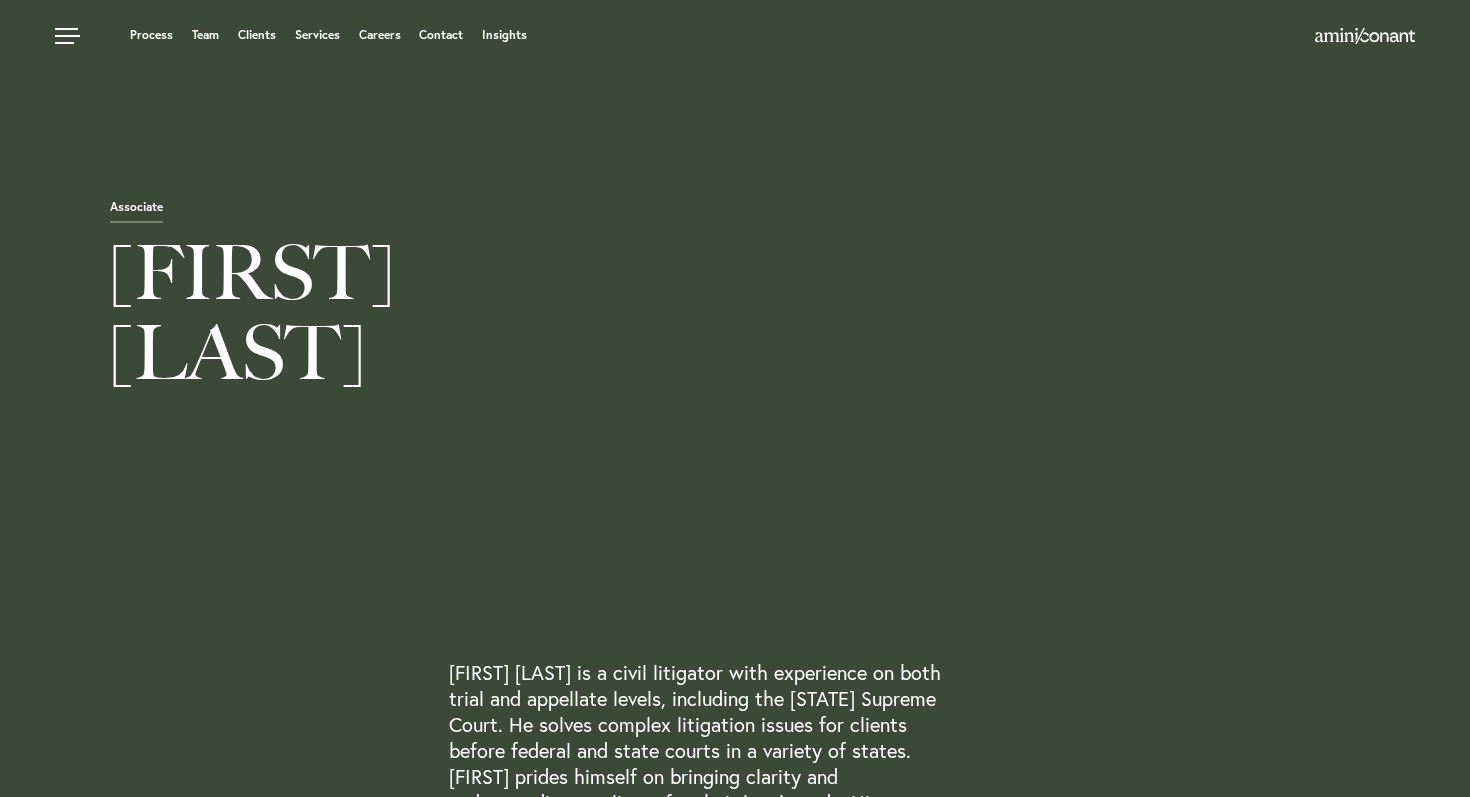 scroll, scrollTop: 0, scrollLeft: 0, axis: both 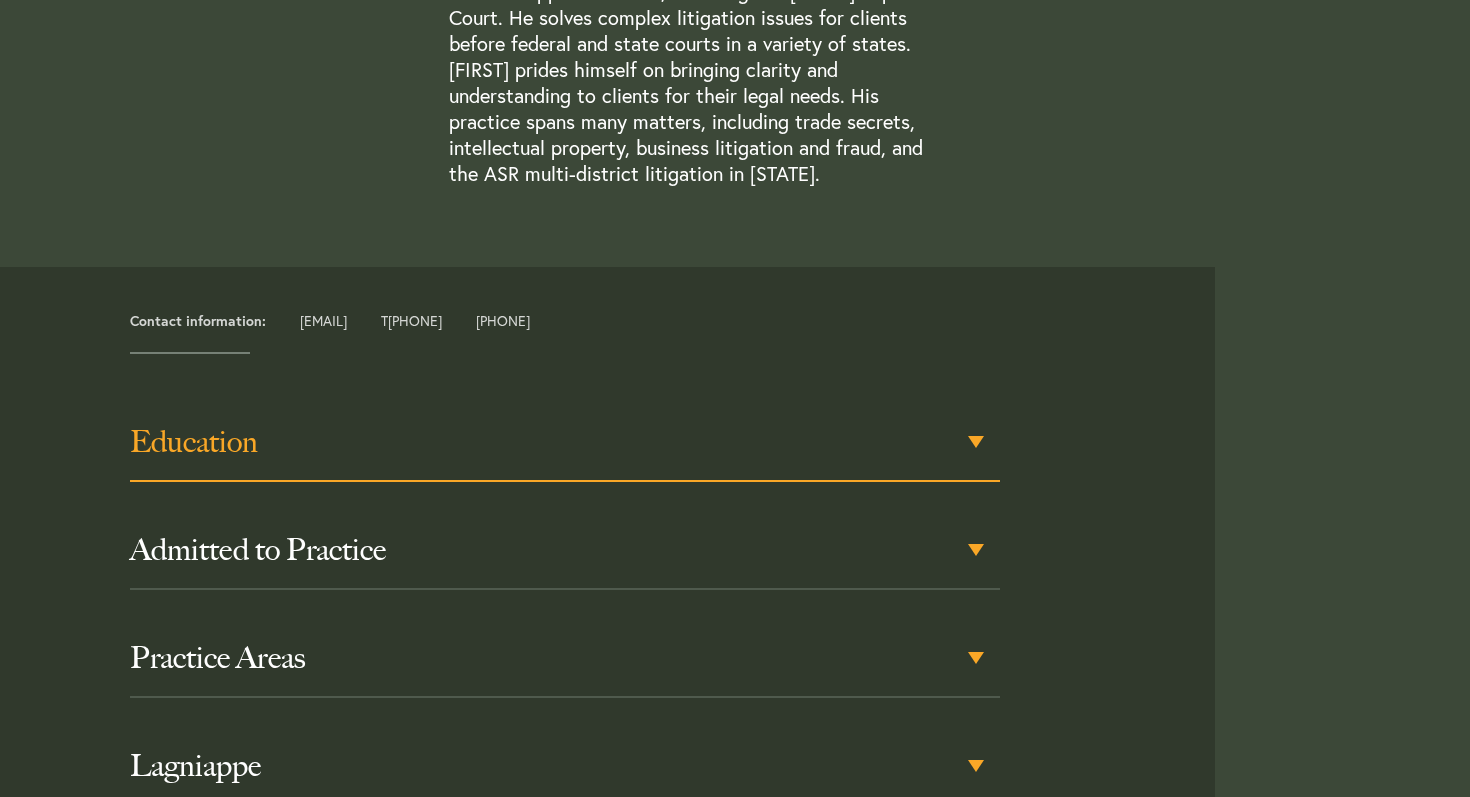 click on "Education" at bounding box center [565, 443] 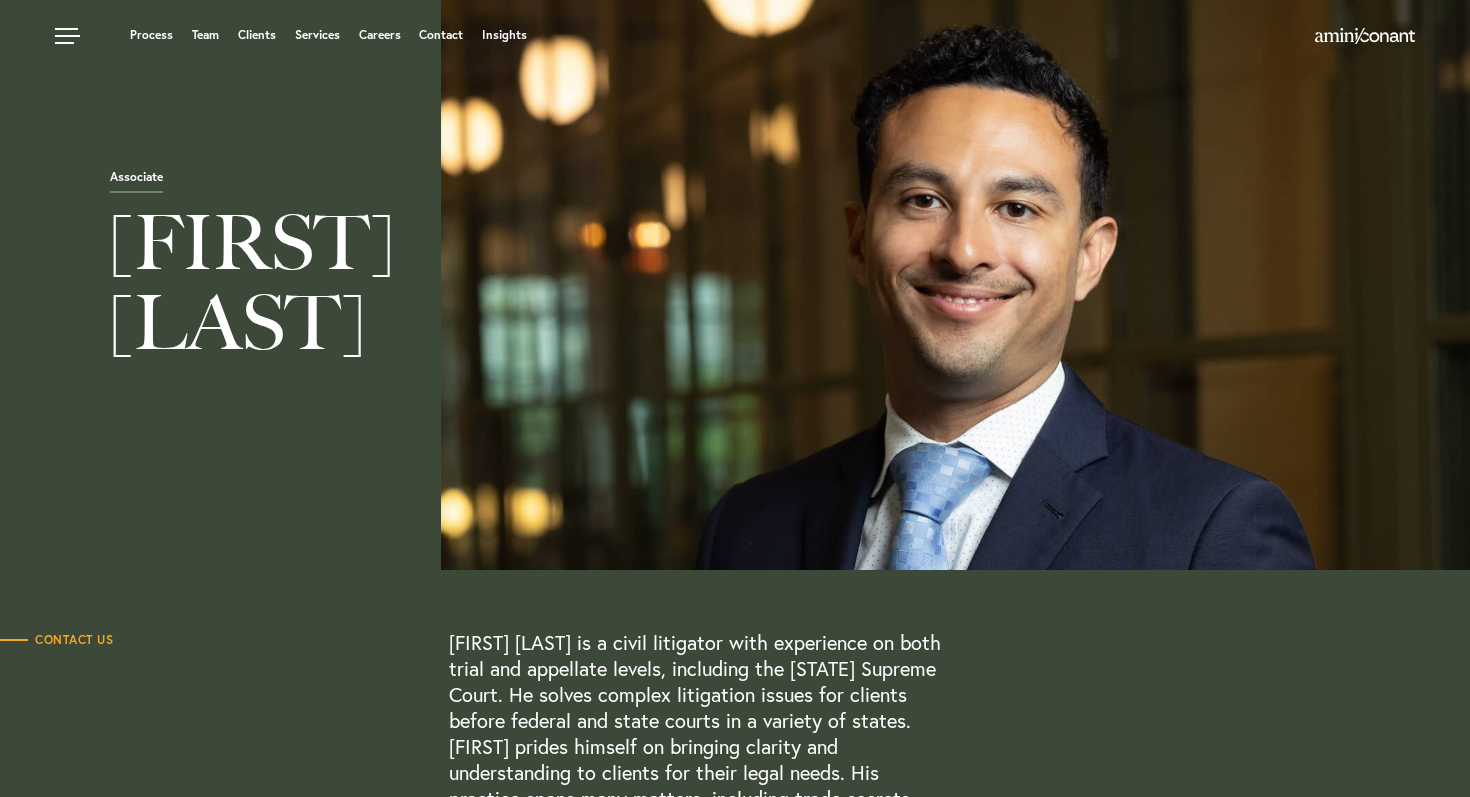 scroll, scrollTop: 0, scrollLeft: 0, axis: both 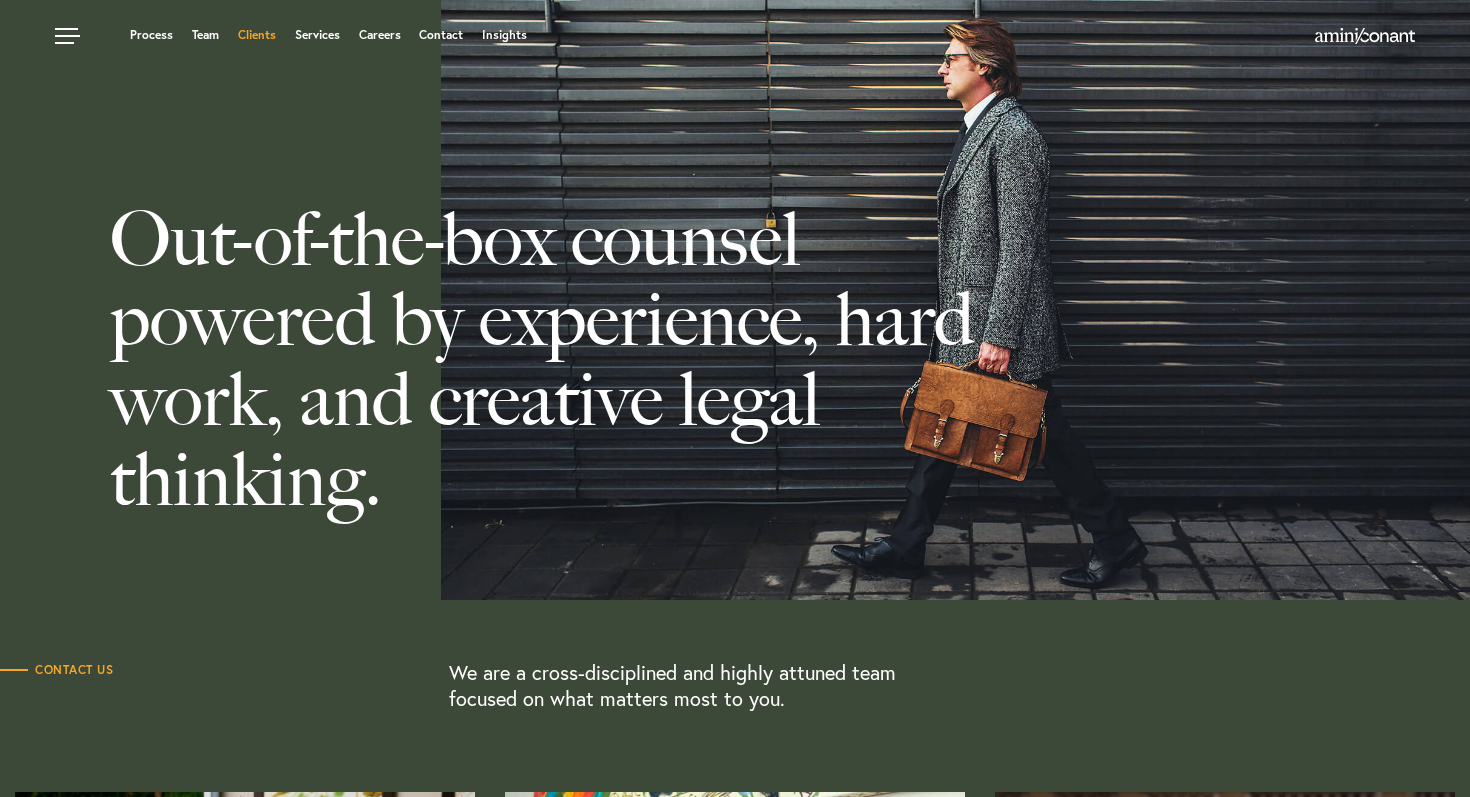 click on "Clients" at bounding box center [257, 35] 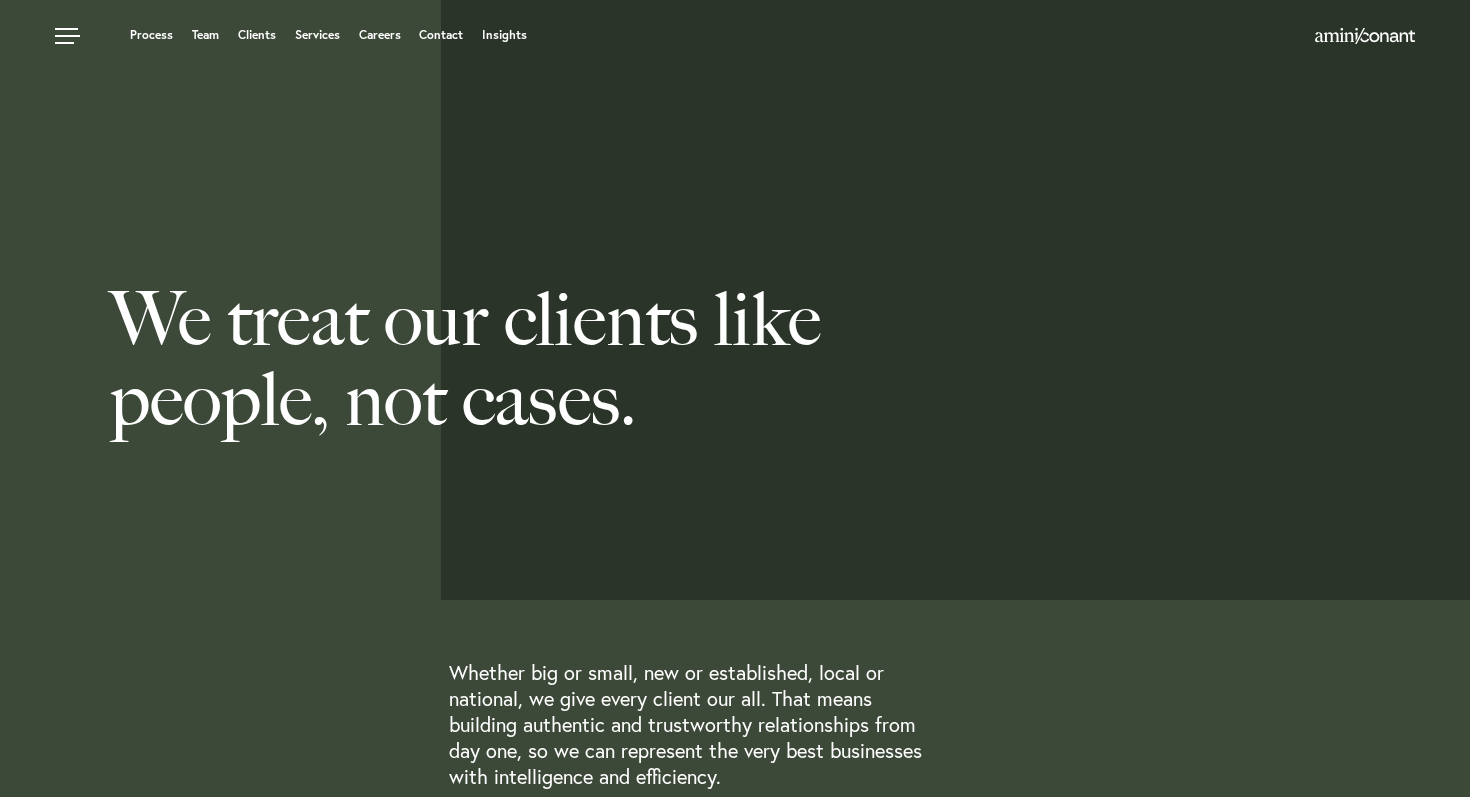 scroll, scrollTop: 0, scrollLeft: 0, axis: both 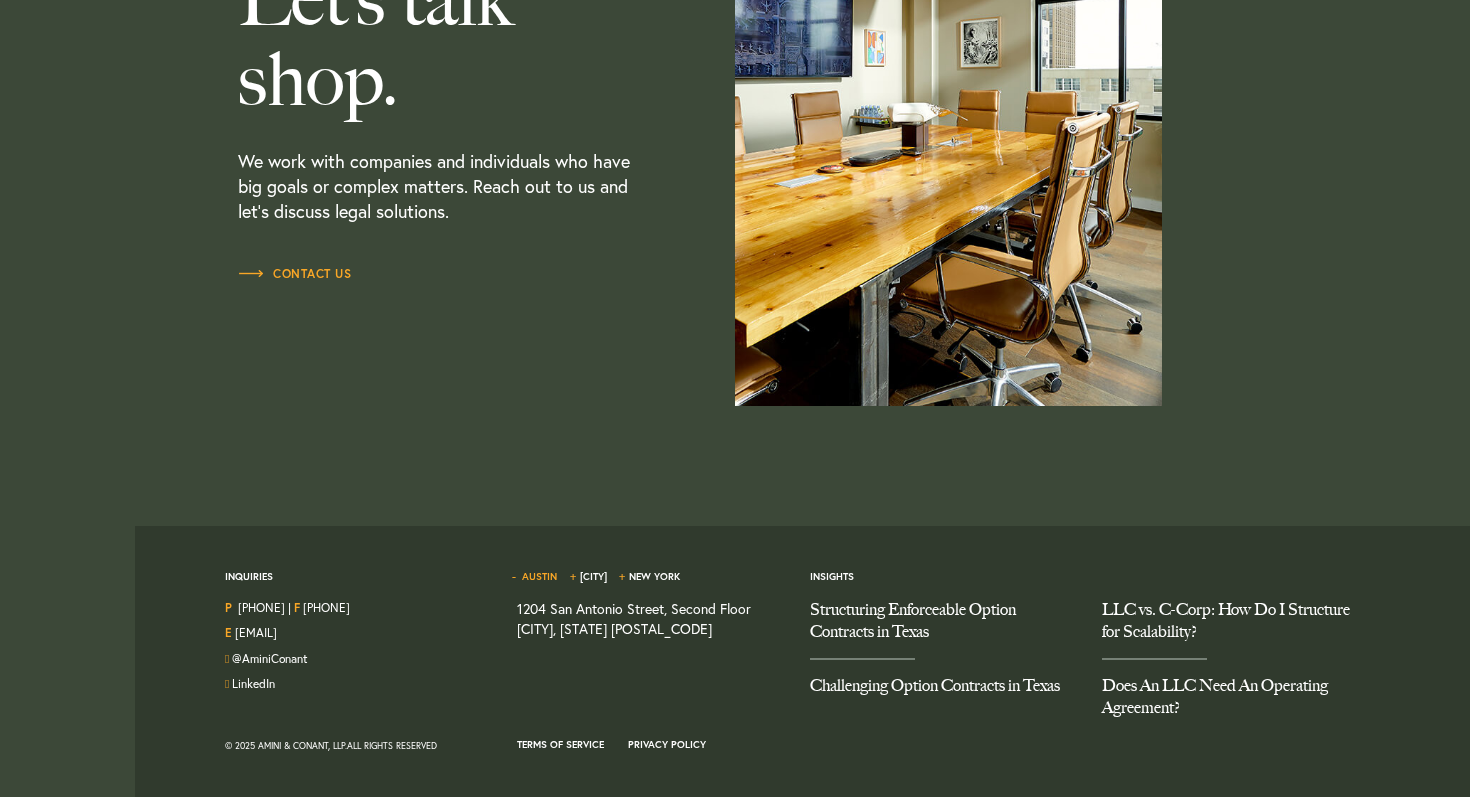 click on "Austin" at bounding box center [539, 576] 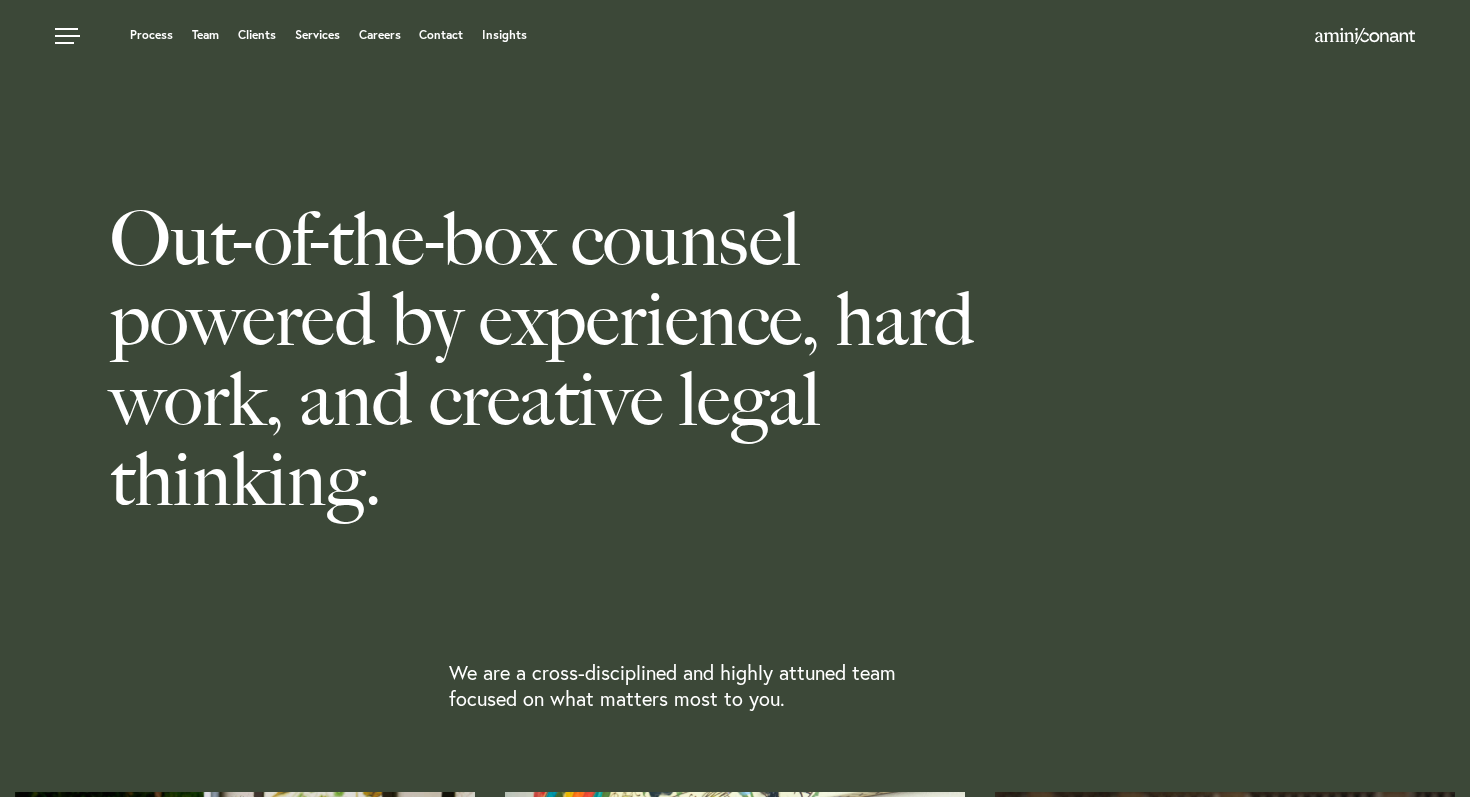 scroll, scrollTop: 0, scrollLeft: 0, axis: both 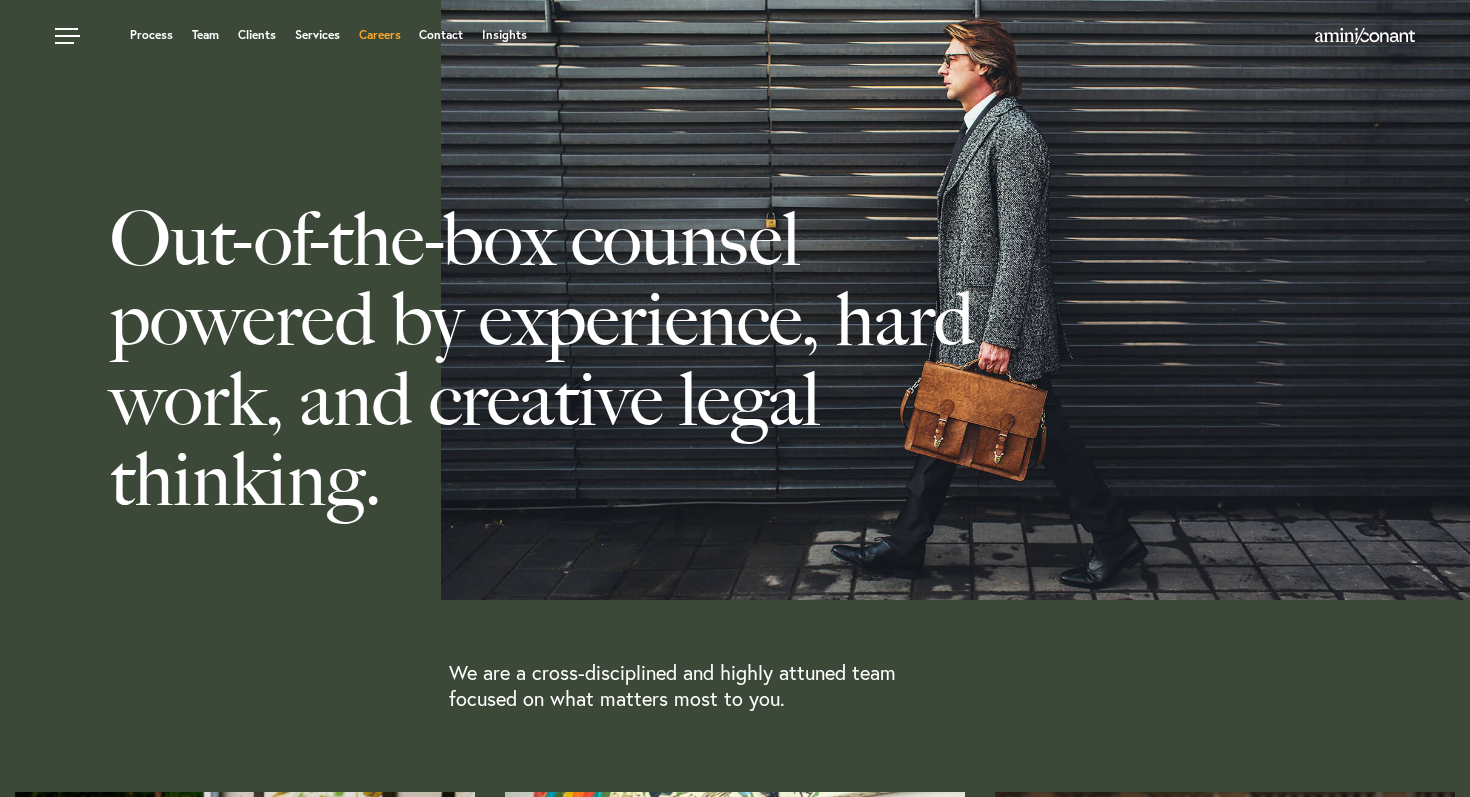 click on "Careers" at bounding box center [380, 35] 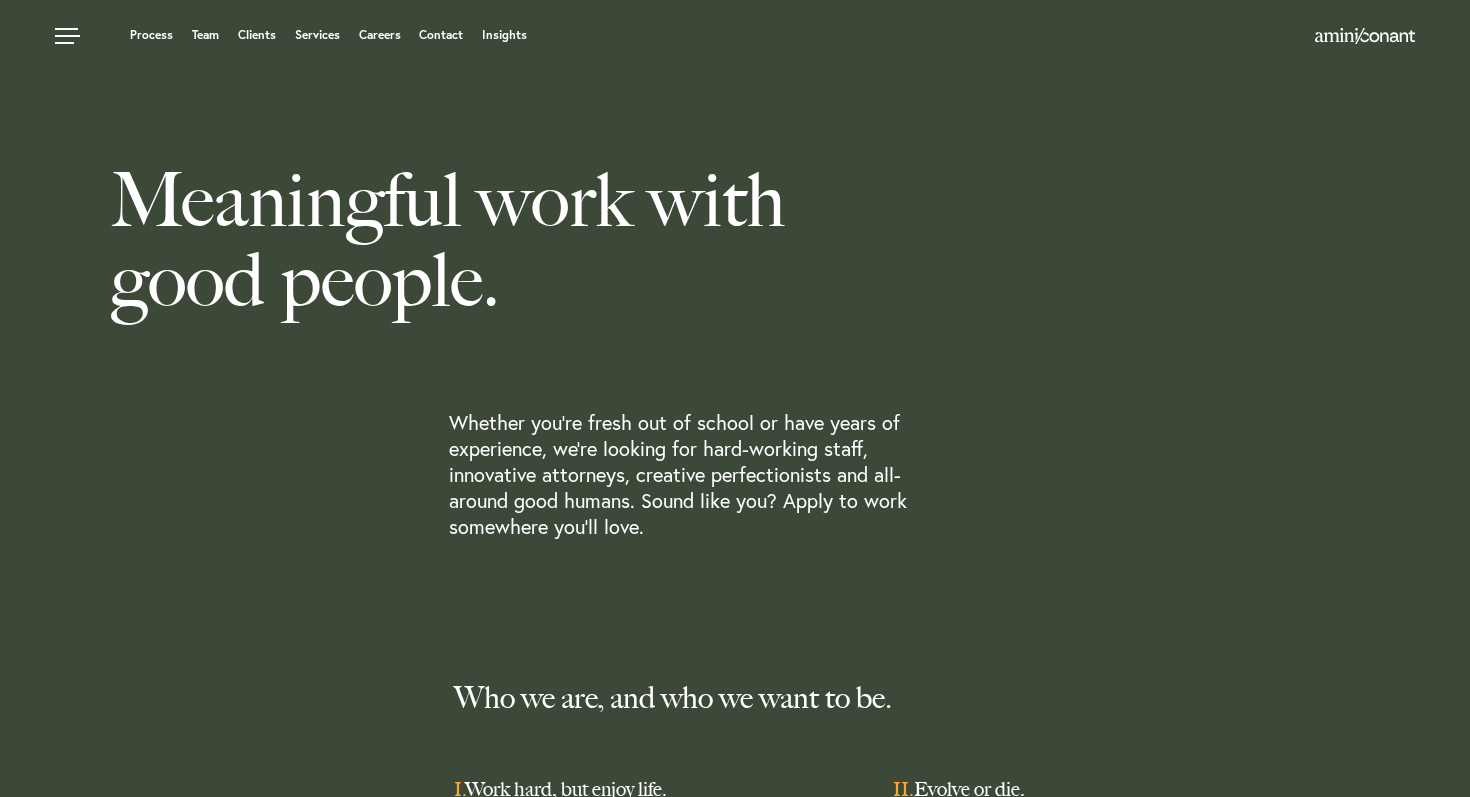 scroll, scrollTop: 0, scrollLeft: 0, axis: both 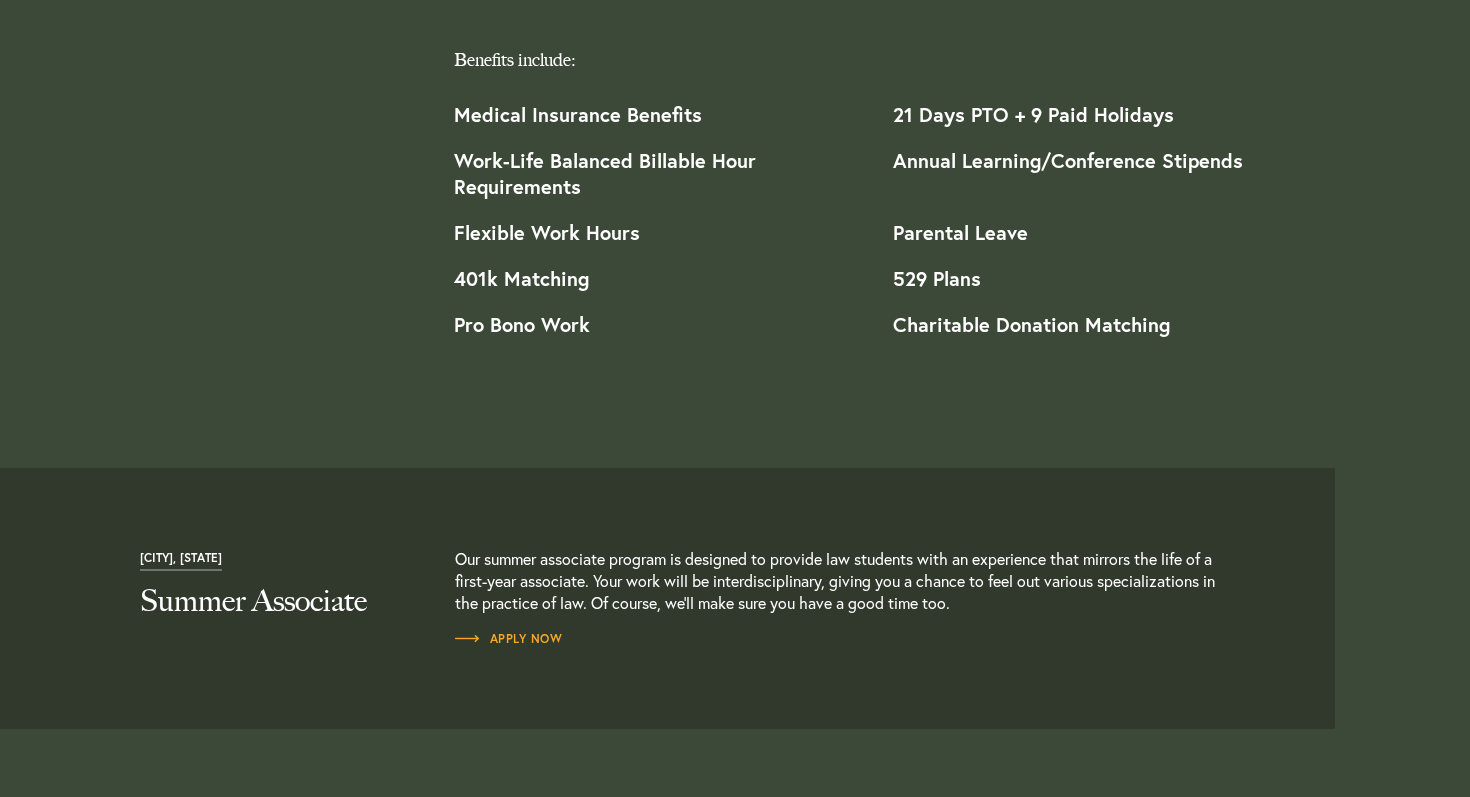 click on "Pro Bono Work" at bounding box center [522, 324] 